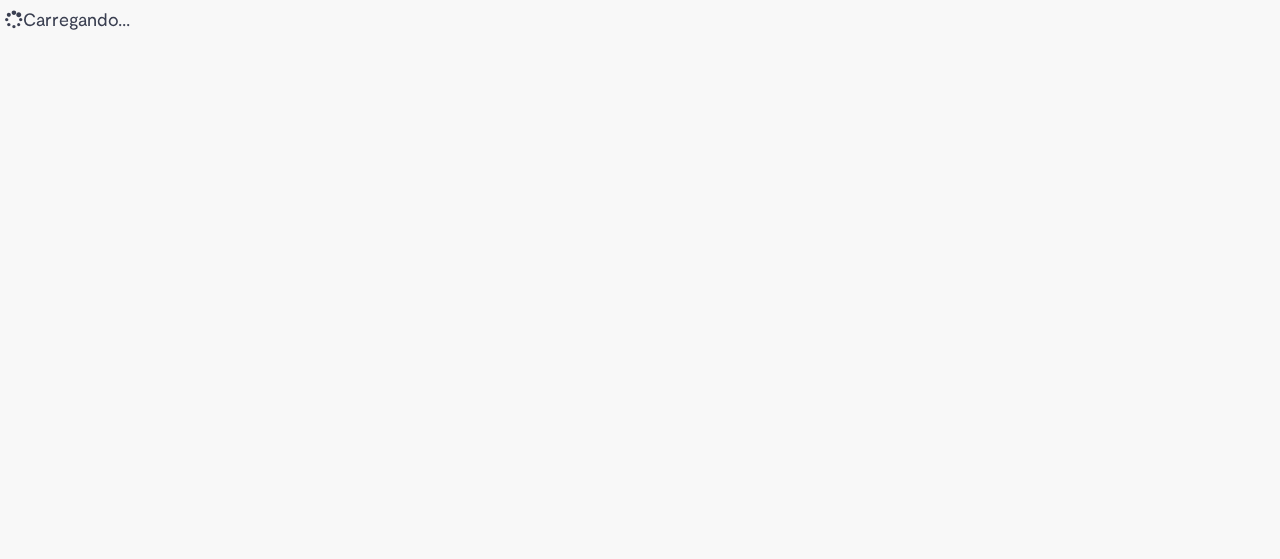 scroll, scrollTop: 0, scrollLeft: 0, axis: both 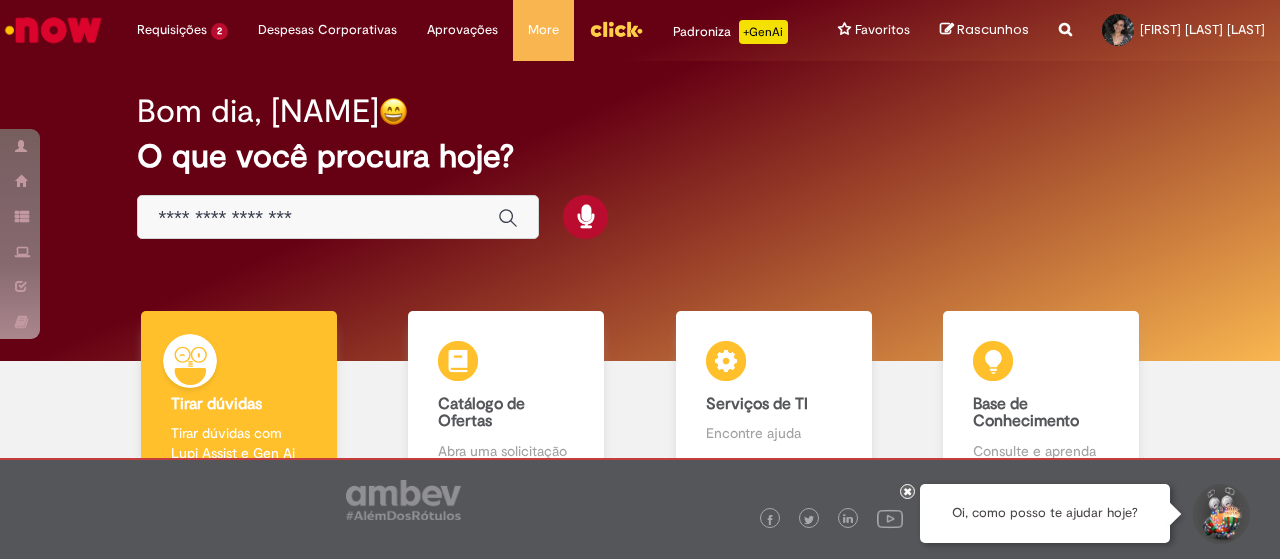 click at bounding box center (338, 217) 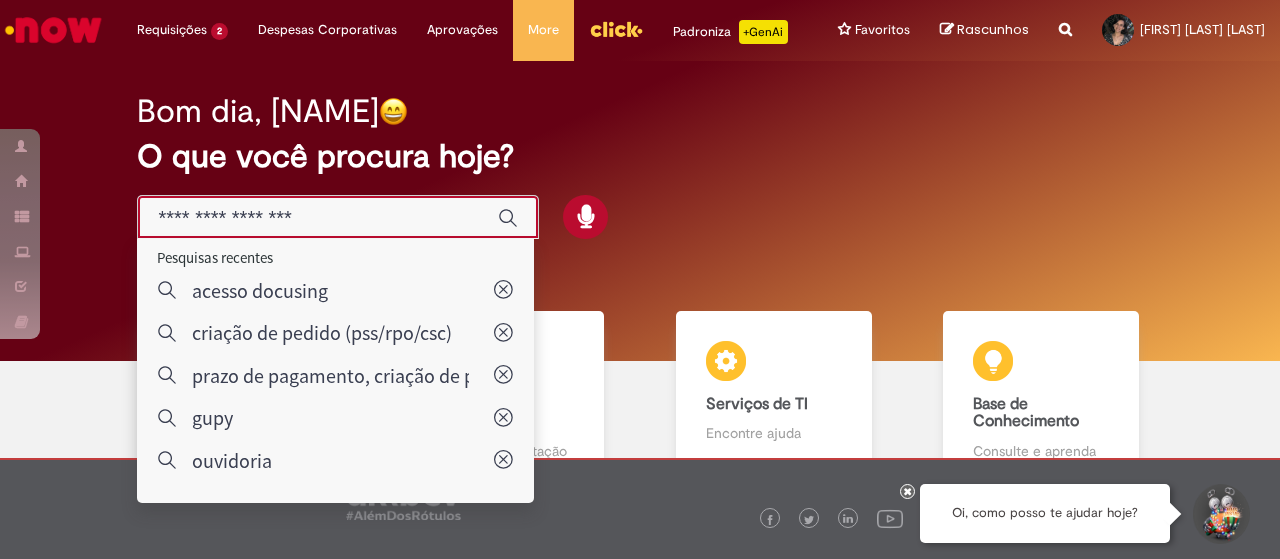click at bounding box center [318, 218] 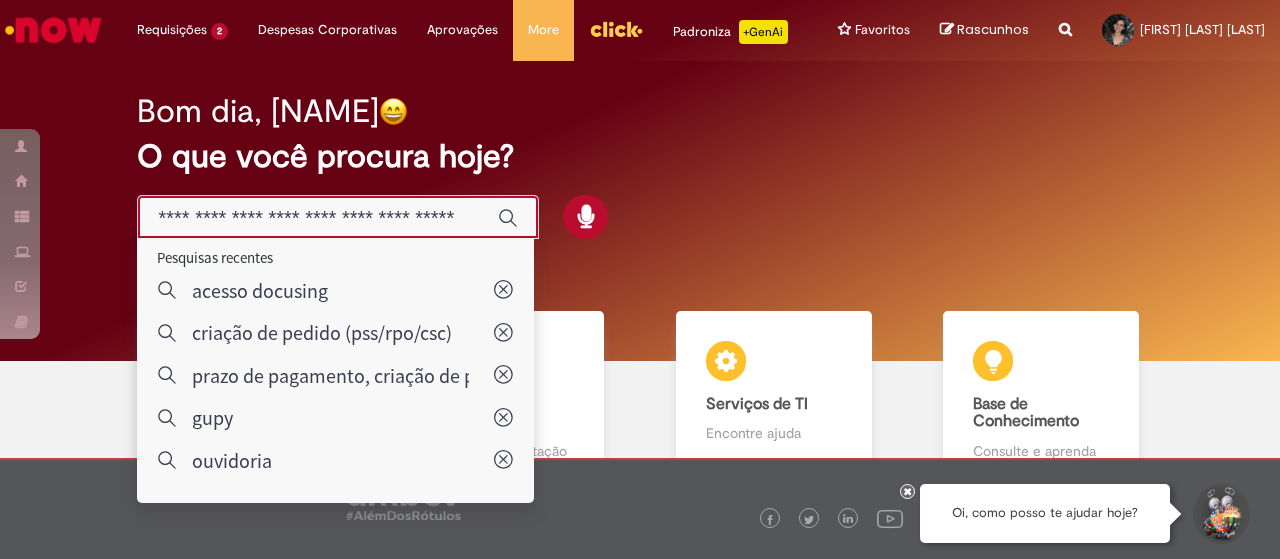scroll, scrollTop: 0, scrollLeft: 76, axis: horizontal 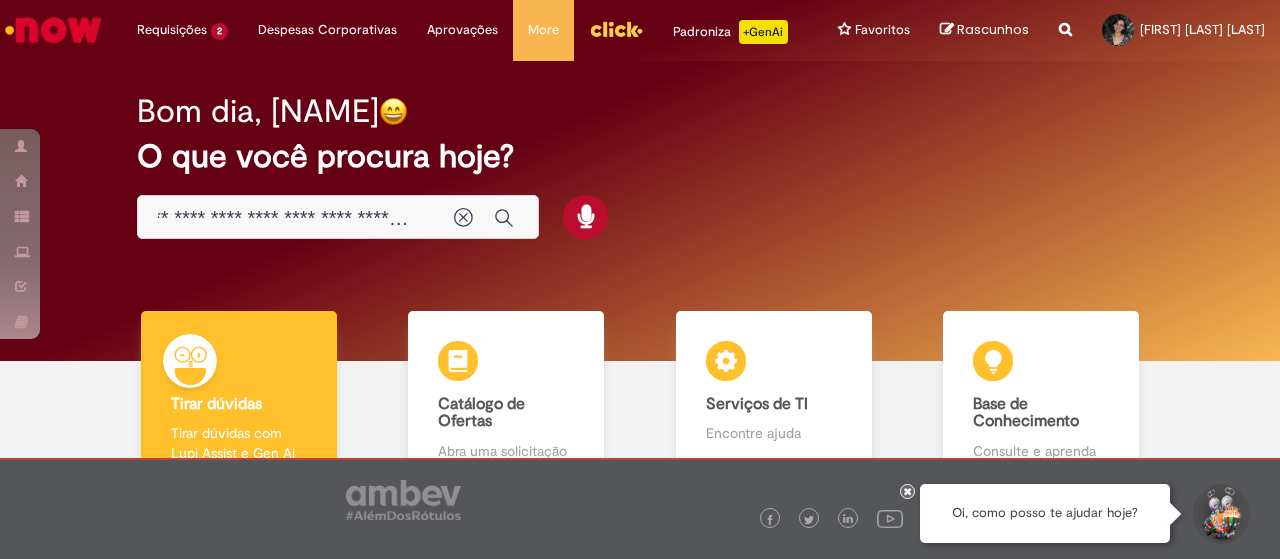 type on "**********" 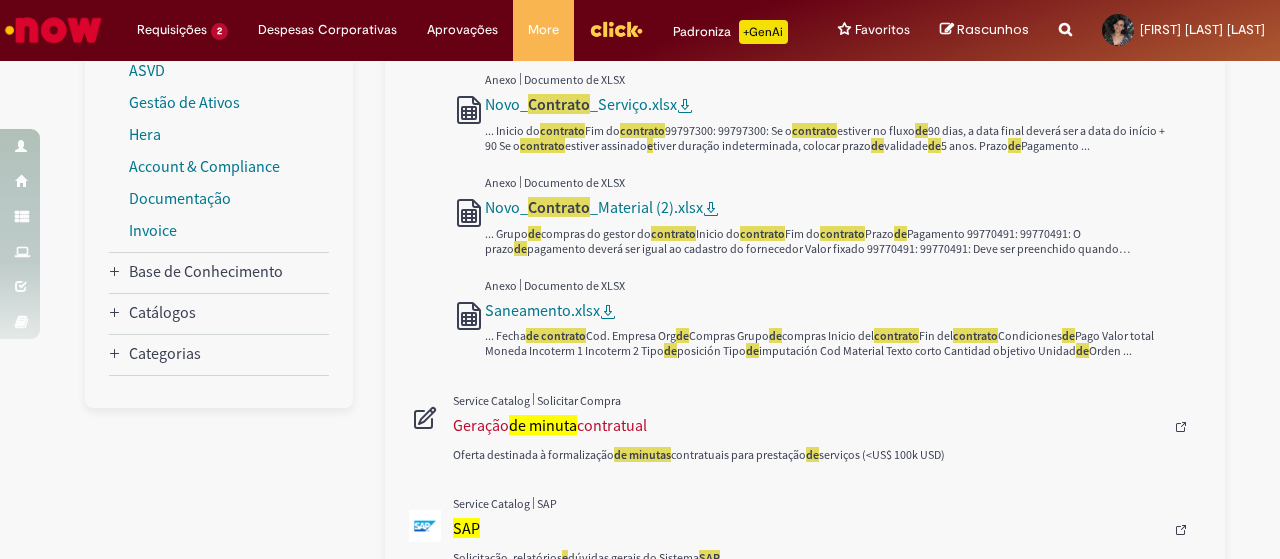 scroll, scrollTop: 0, scrollLeft: 0, axis: both 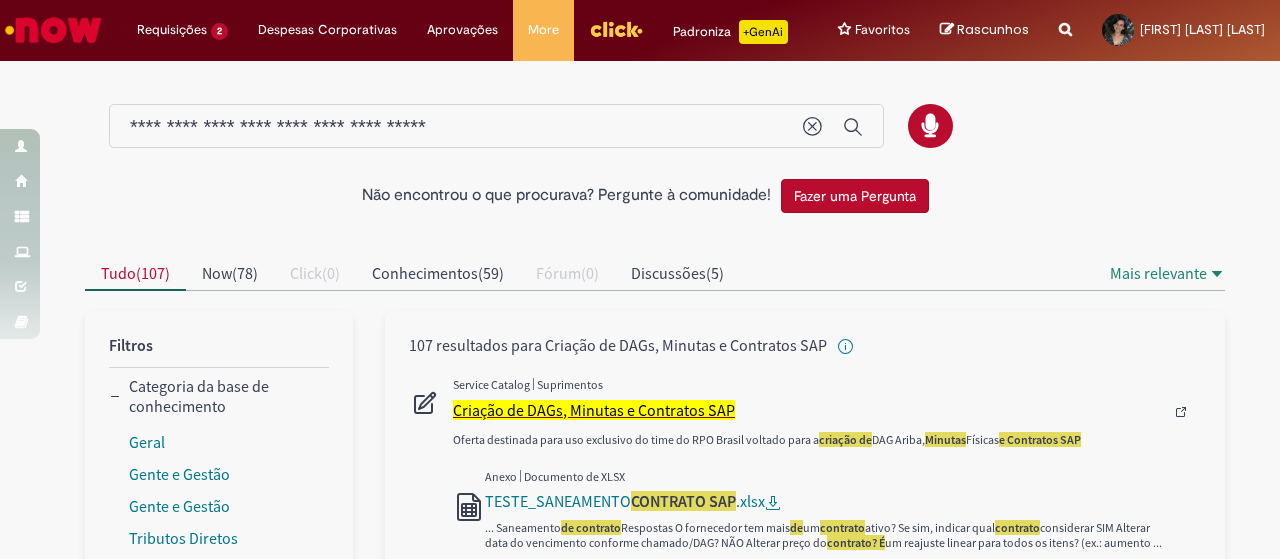 click on "Criação de DAGs, Minutas e Contratos SAP" at bounding box center [594, 410] 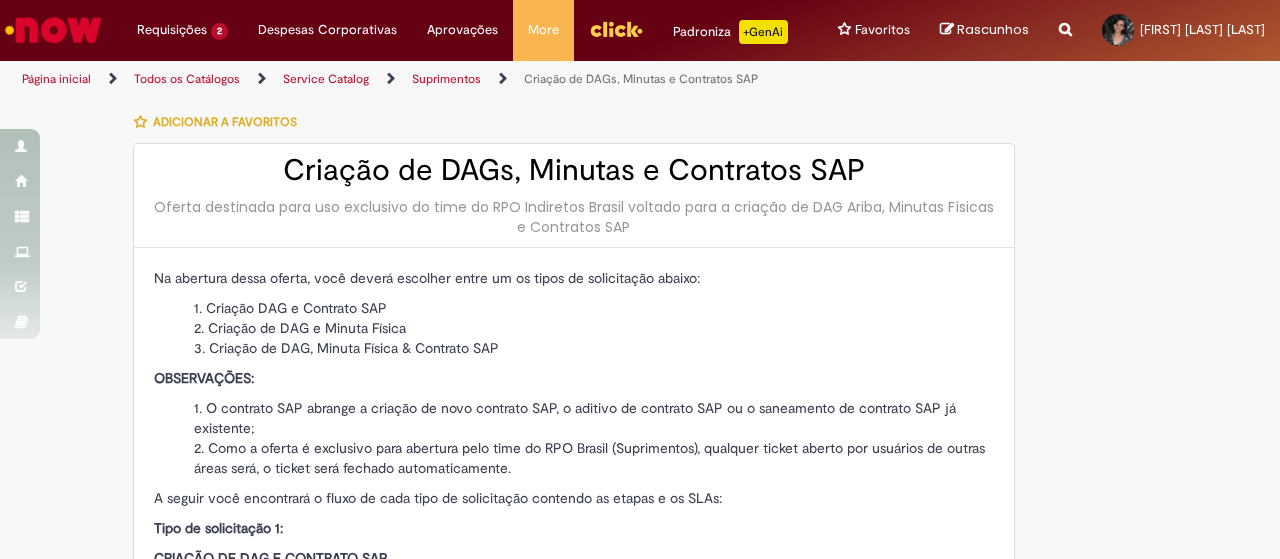 type on "********" 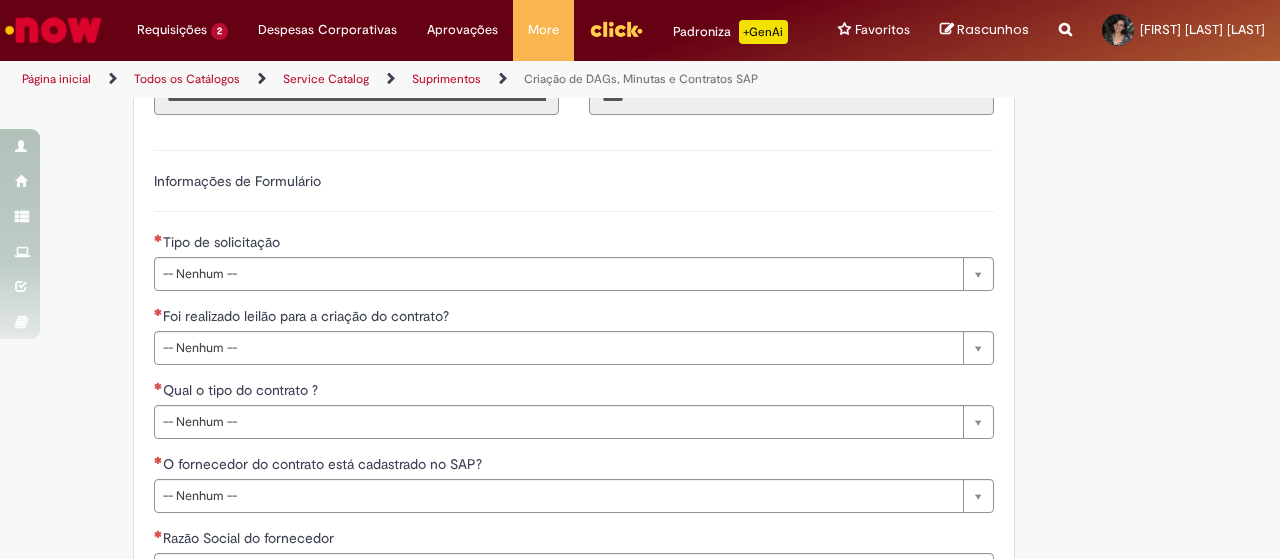 scroll, scrollTop: 2600, scrollLeft: 0, axis: vertical 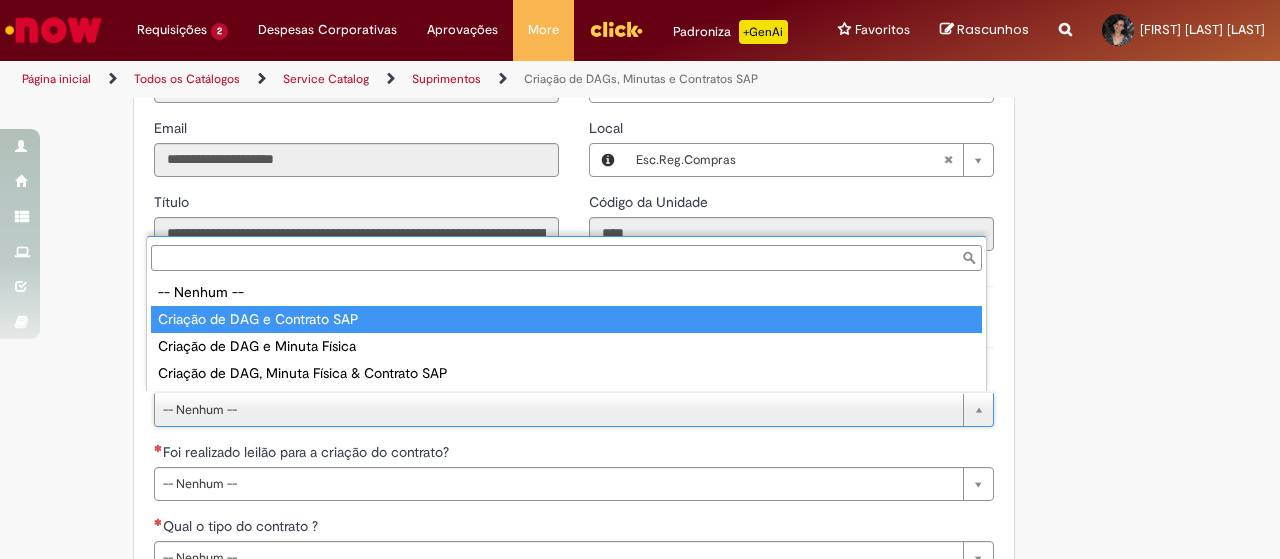 type on "**********" 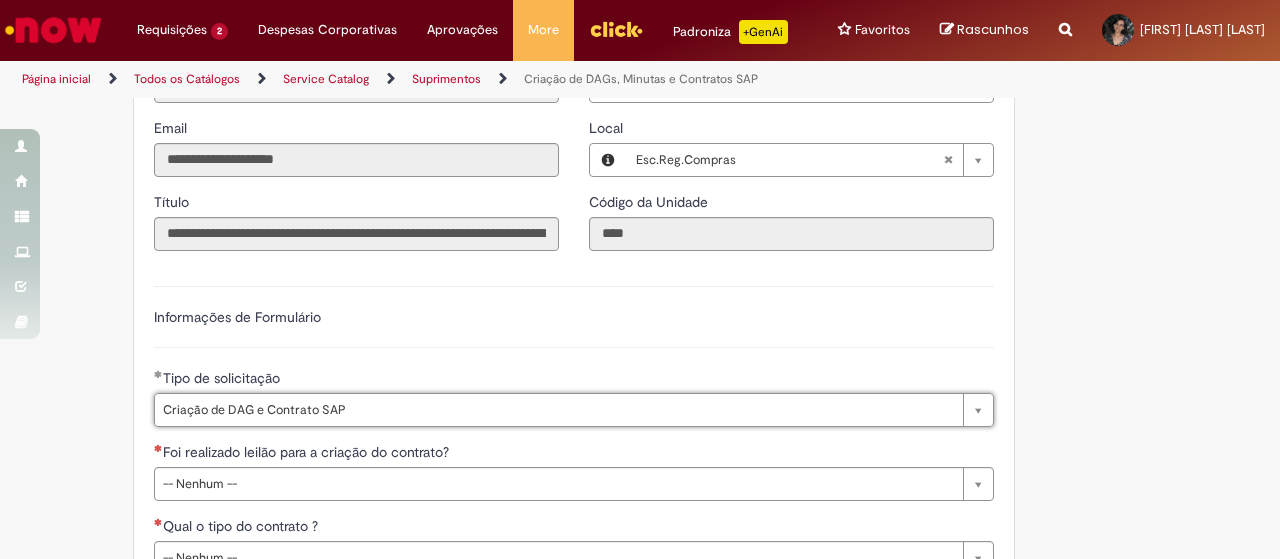scroll, scrollTop: 2700, scrollLeft: 0, axis: vertical 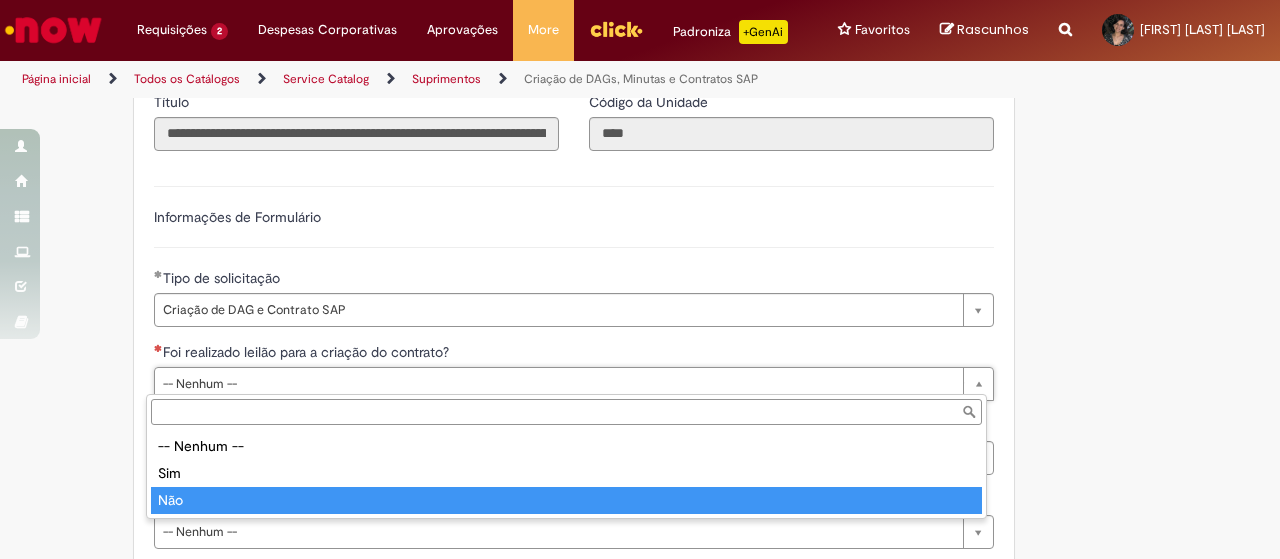 drag, startPoint x: 294, startPoint y: 495, endPoint x: 368, endPoint y: 395, distance: 124.40257 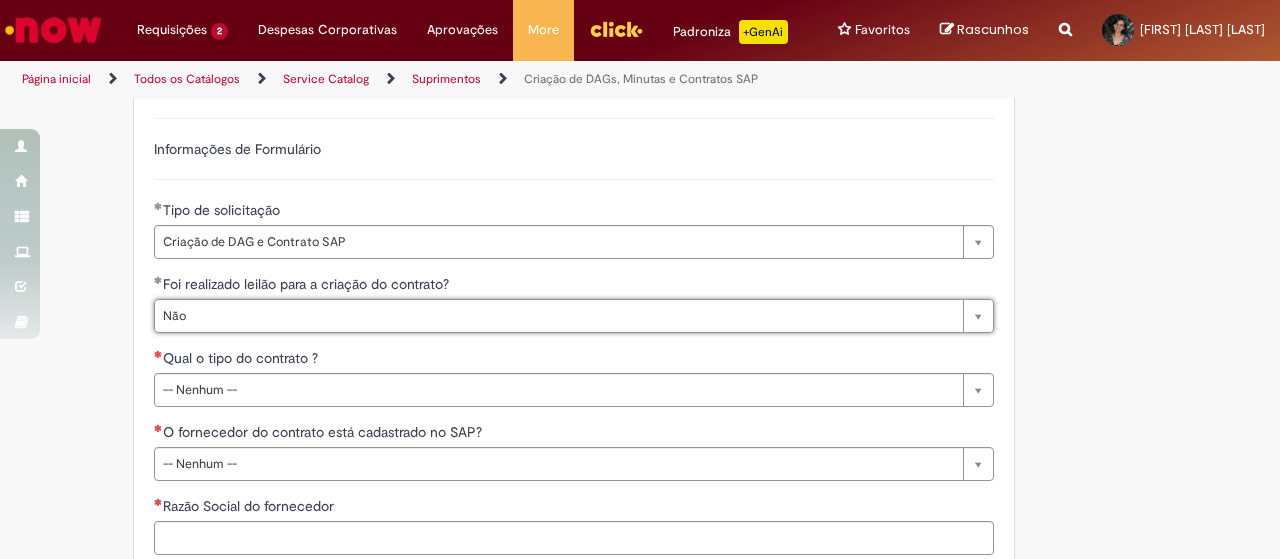 scroll, scrollTop: 2800, scrollLeft: 0, axis: vertical 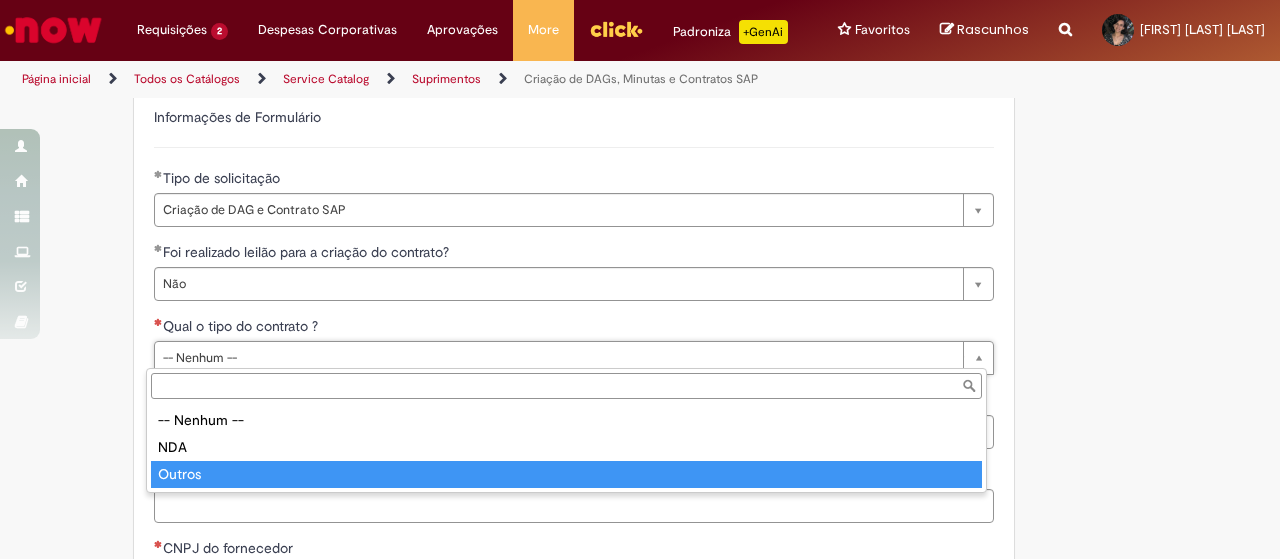 type on "******" 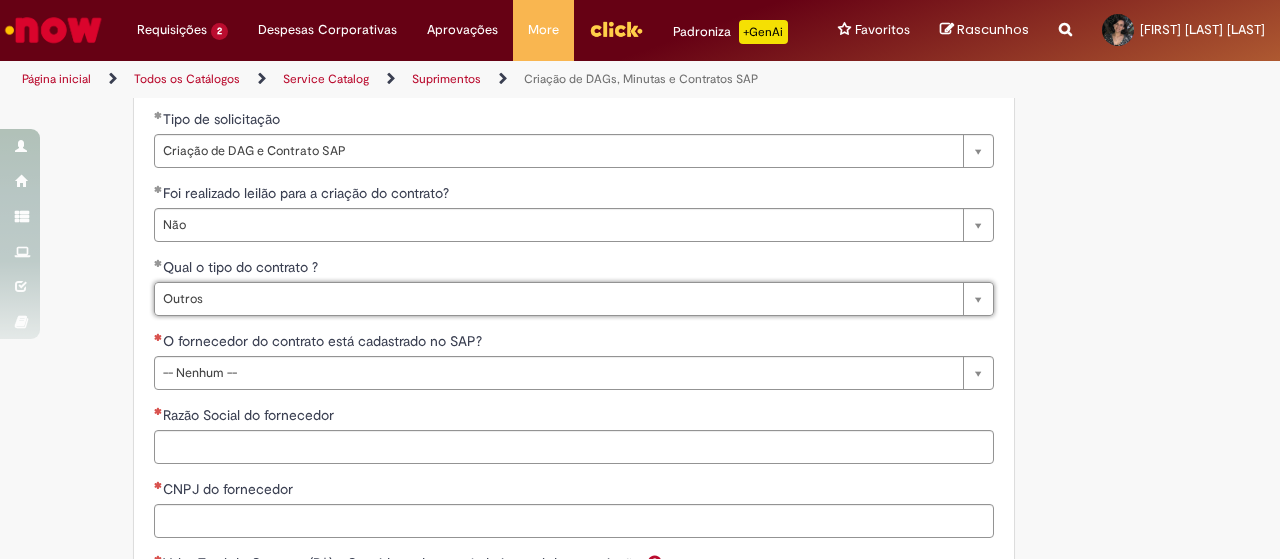 scroll, scrollTop: 2900, scrollLeft: 0, axis: vertical 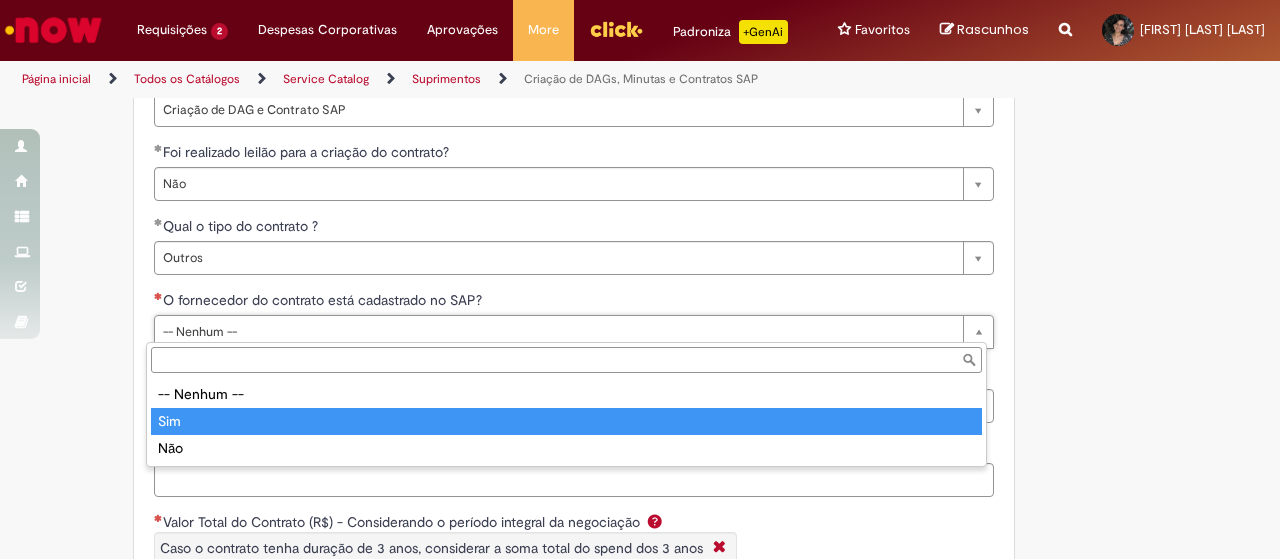 type on "***" 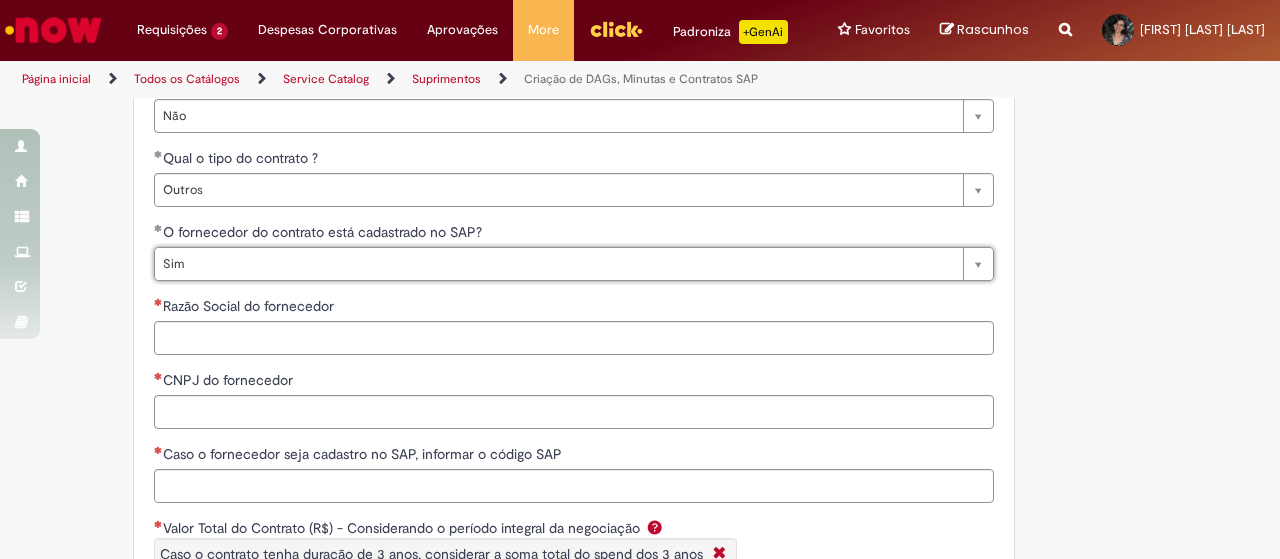 scroll, scrollTop: 3000, scrollLeft: 0, axis: vertical 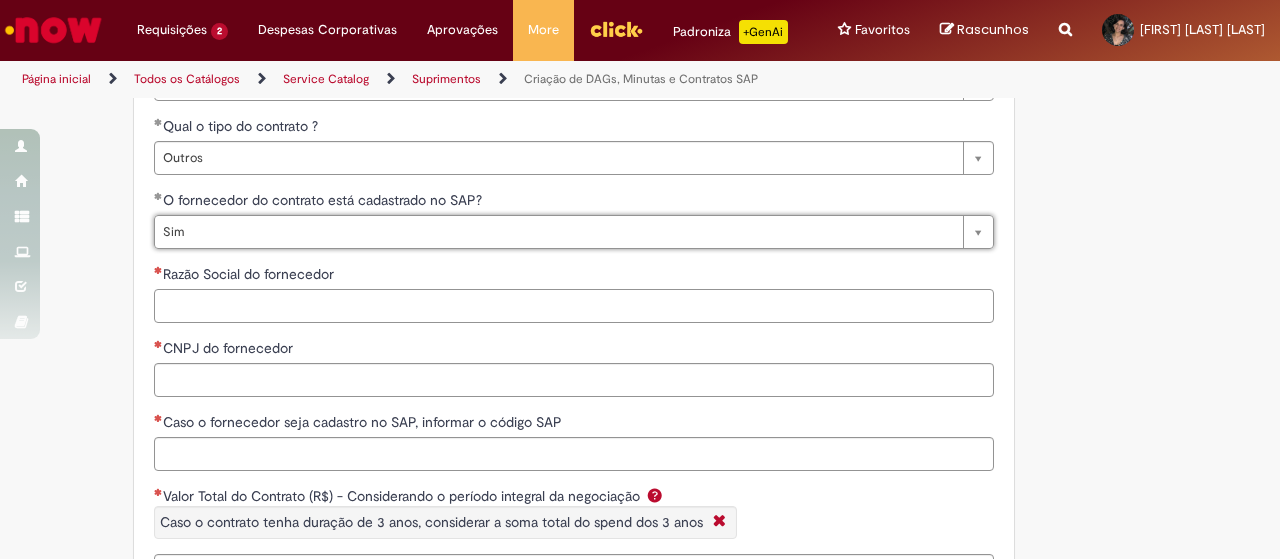 click on "Razão Social do fornecedor" at bounding box center (574, 306) 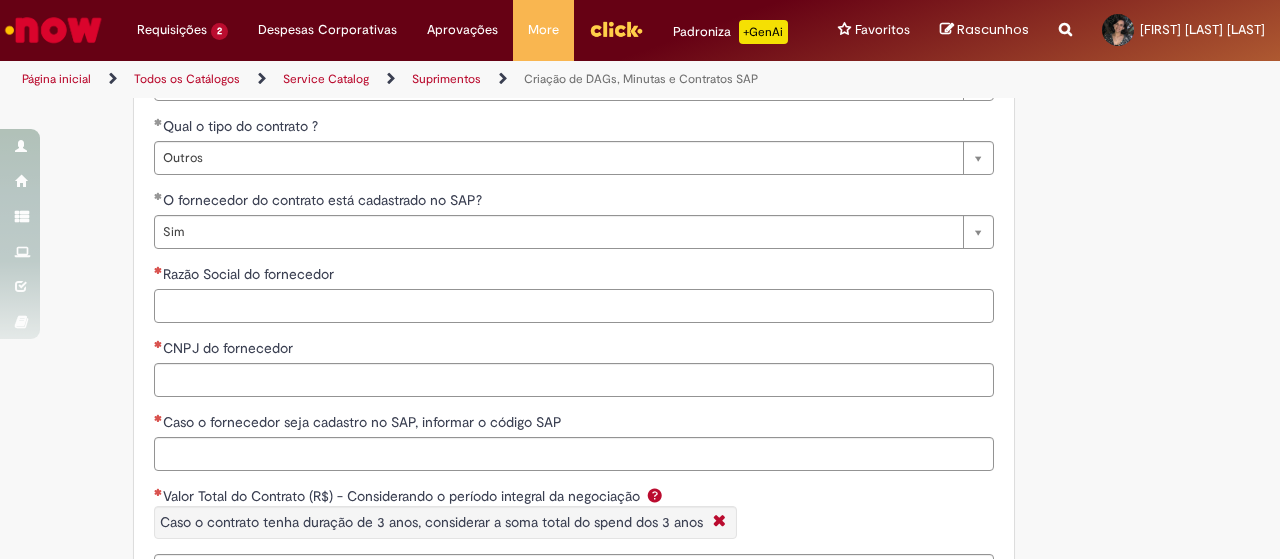 paste on "**********" 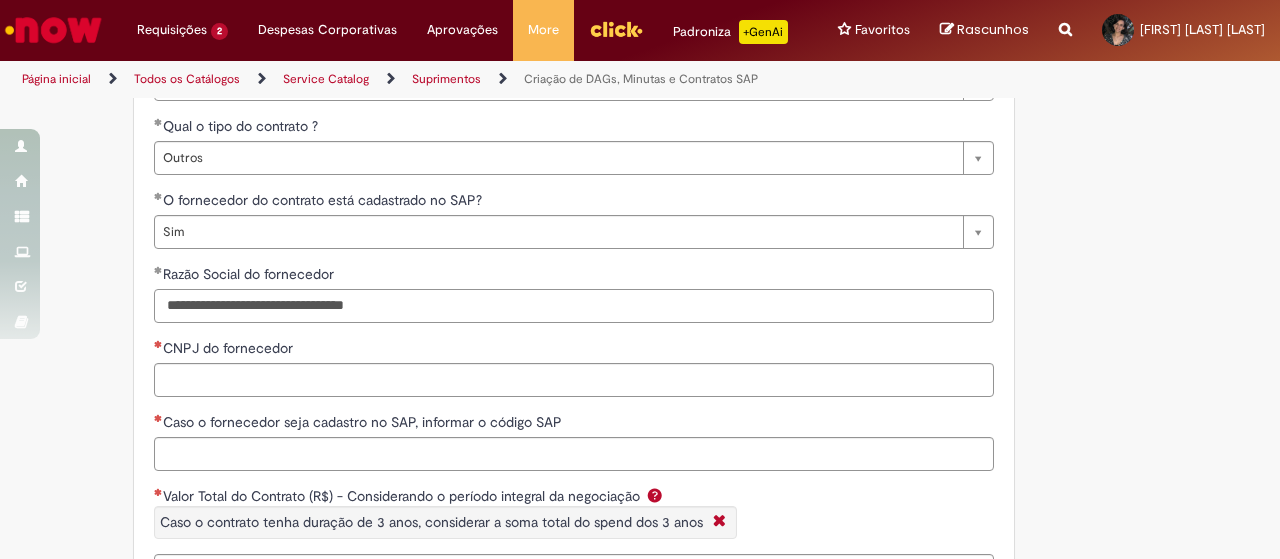 type on "**********" 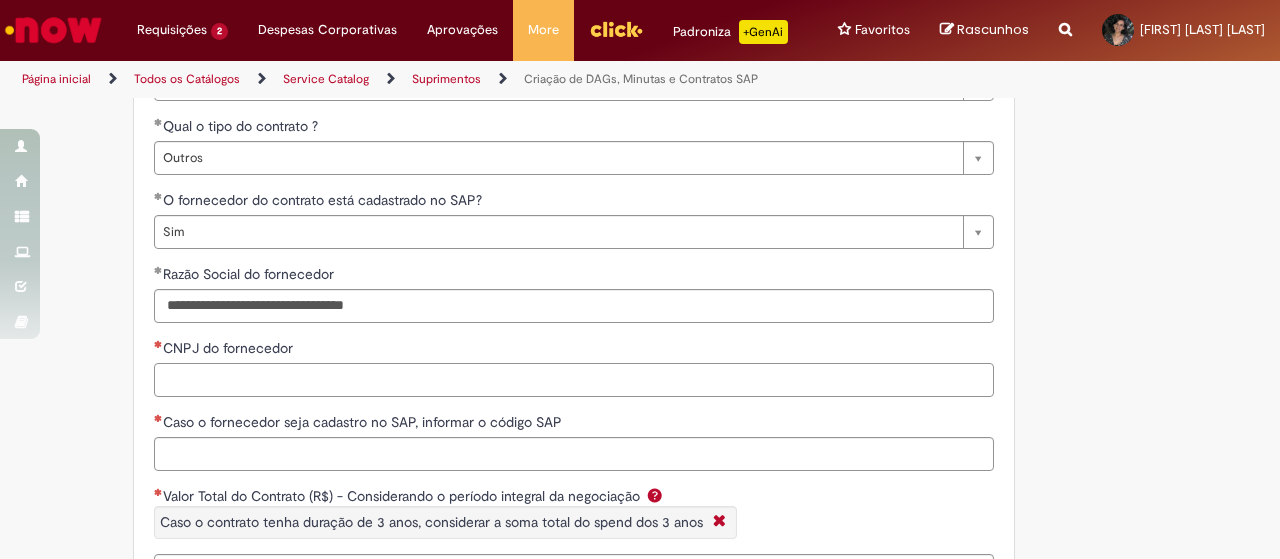 drag, startPoint x: 190, startPoint y: 377, endPoint x: 224, endPoint y: 383, distance: 34.525352 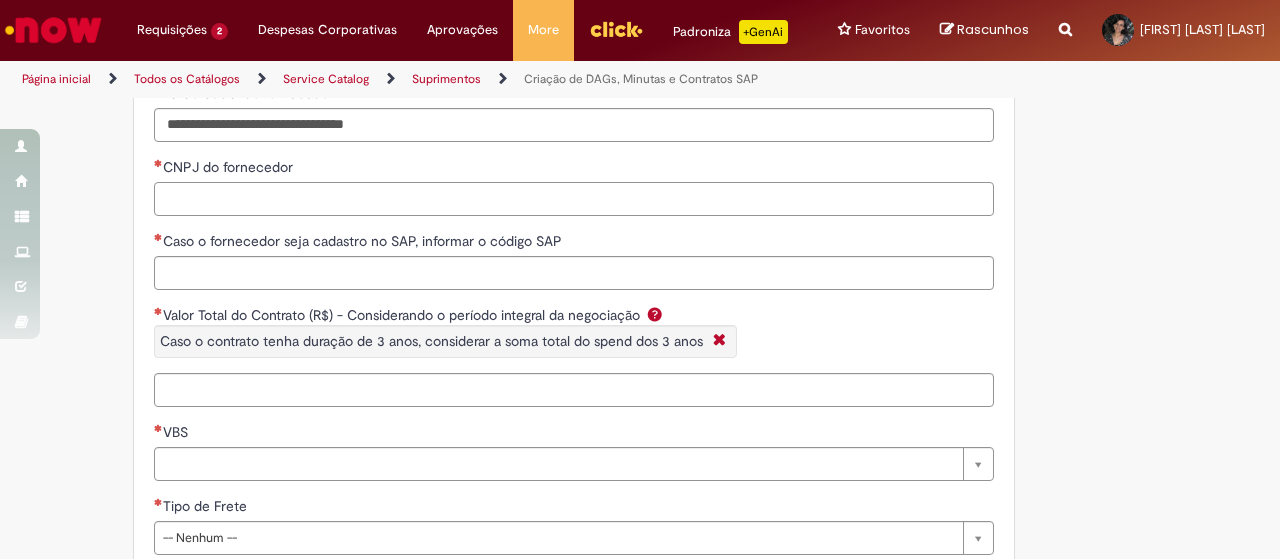 scroll, scrollTop: 3182, scrollLeft: 0, axis: vertical 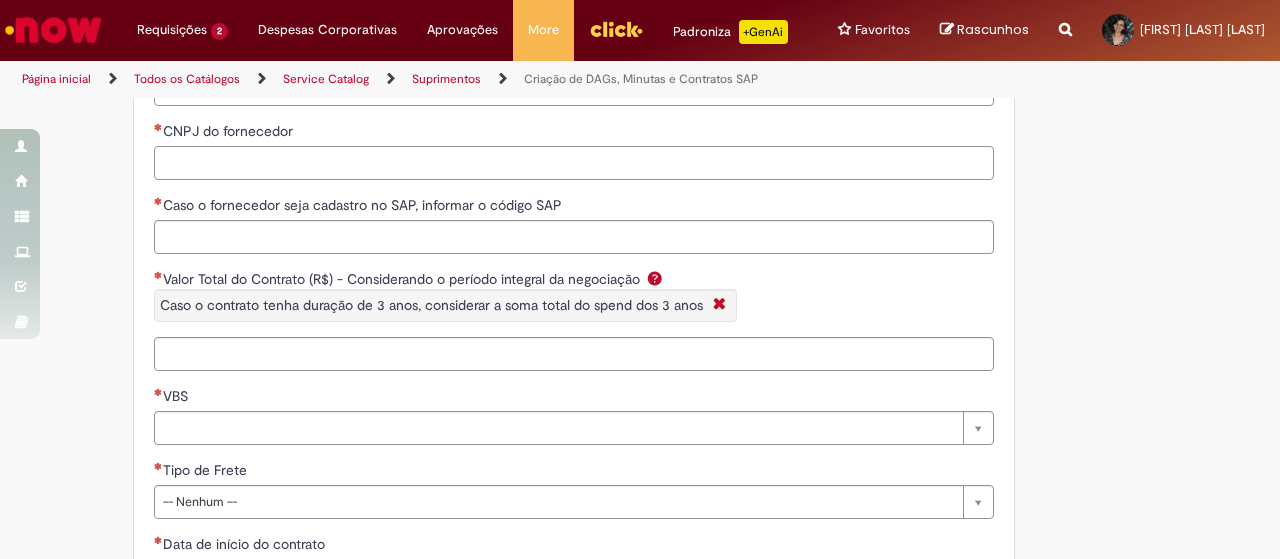 click on "CNPJ do fornecedor" at bounding box center (574, 163) 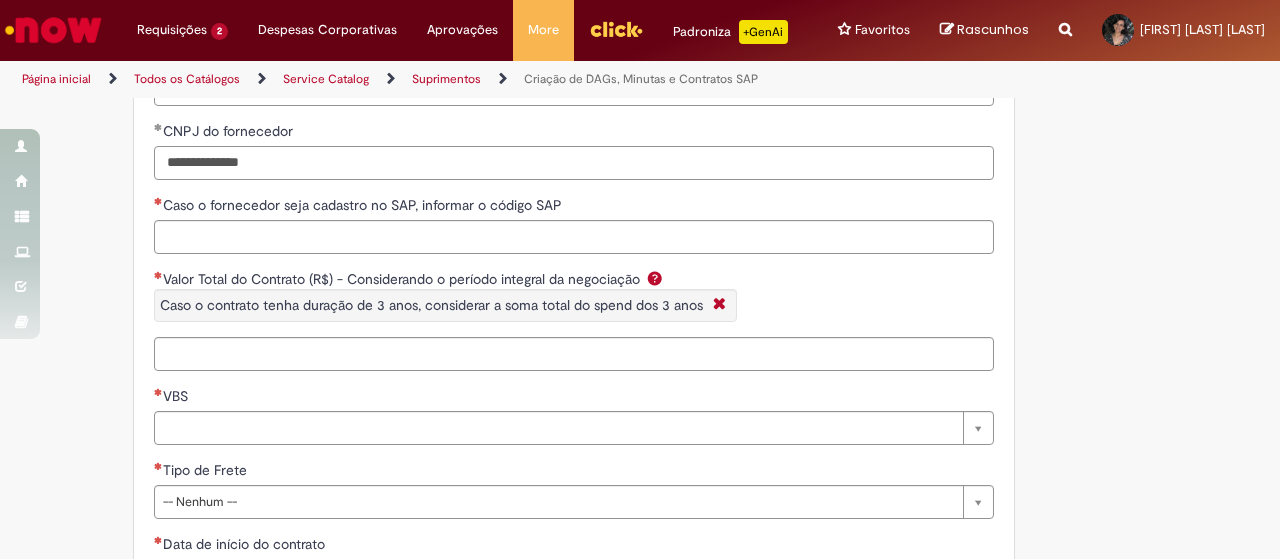 type on "**********" 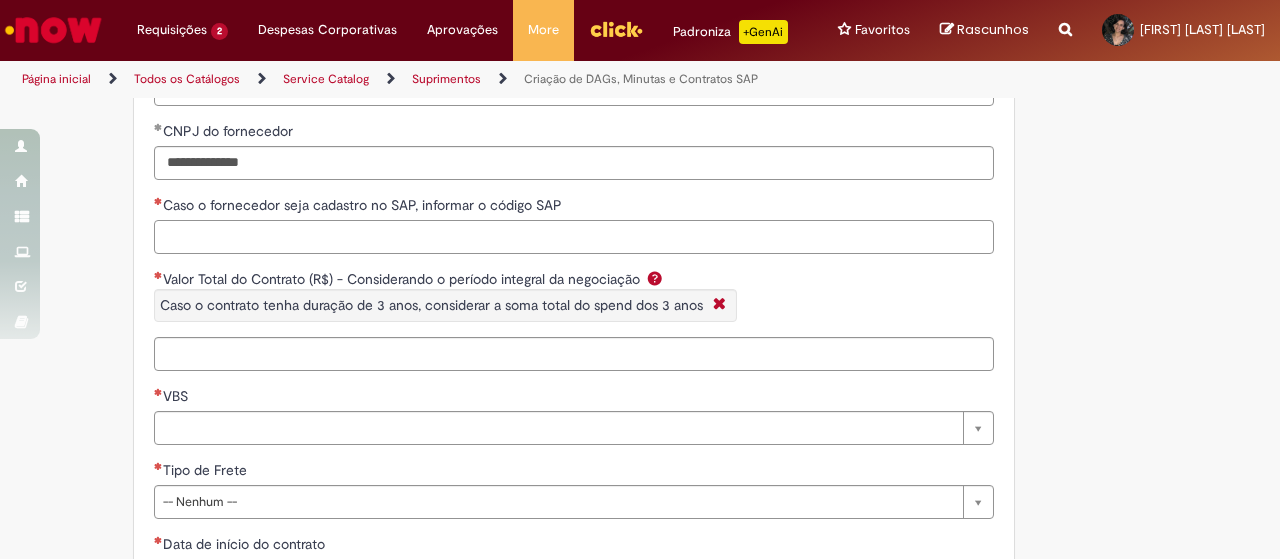 click on "Caso o fornecedor seja cadastro no SAP, informar o código SAP" at bounding box center [574, 237] 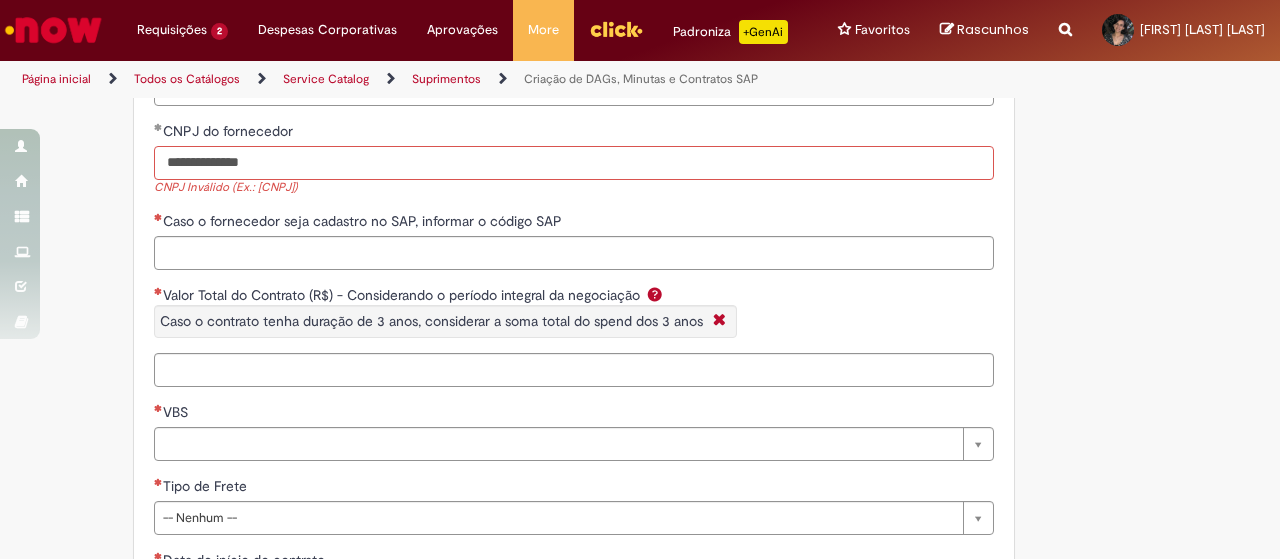 click on "**********" at bounding box center (574, 163) 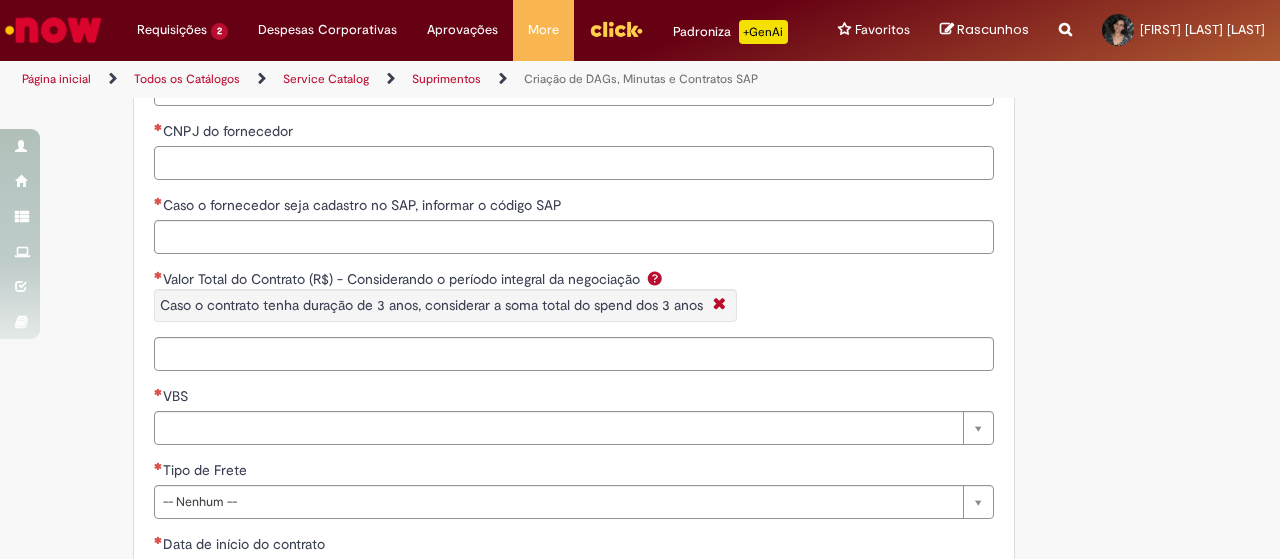 click on "CNPJ do fornecedor" at bounding box center [574, 163] 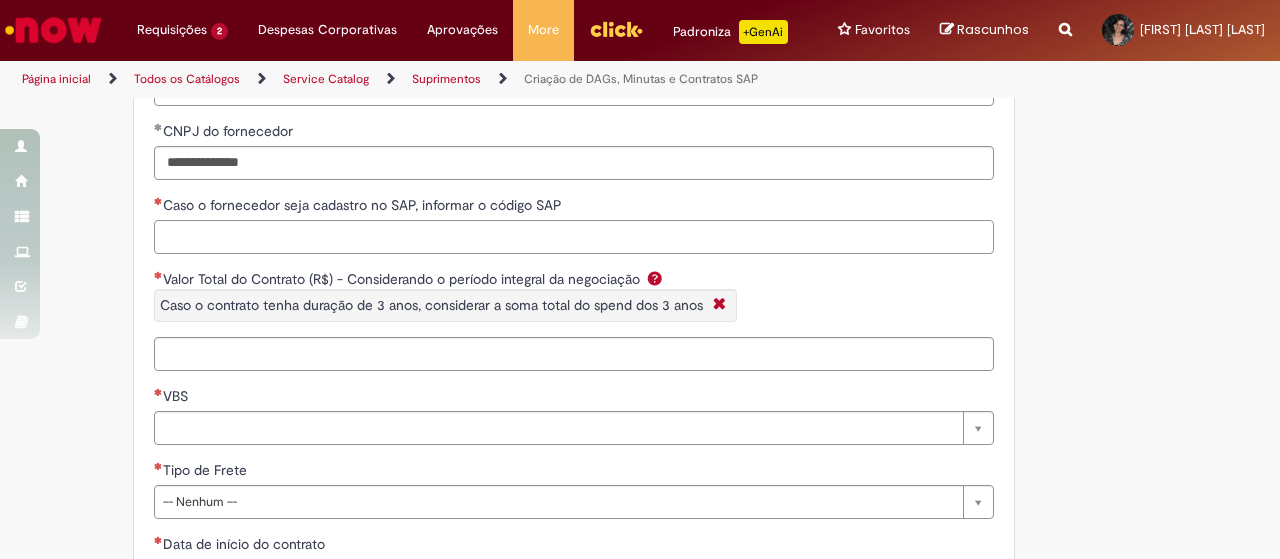 click on "Caso o fornecedor seja cadastro no SAP, informar o código SAP" at bounding box center [574, 237] 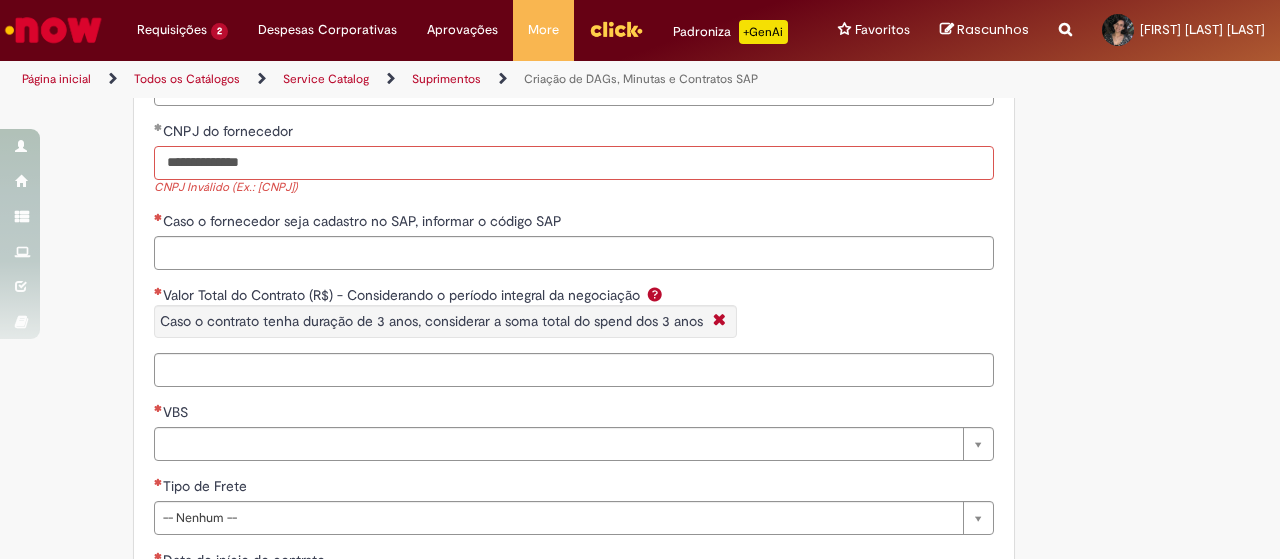 click on "**********" at bounding box center (574, 163) 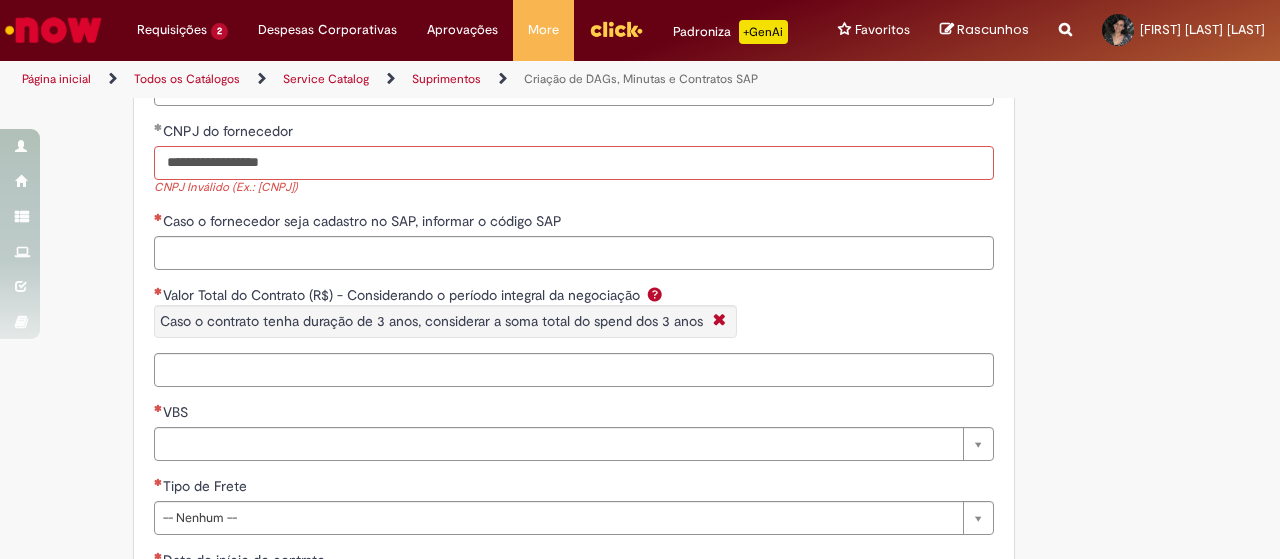 type on "**********" 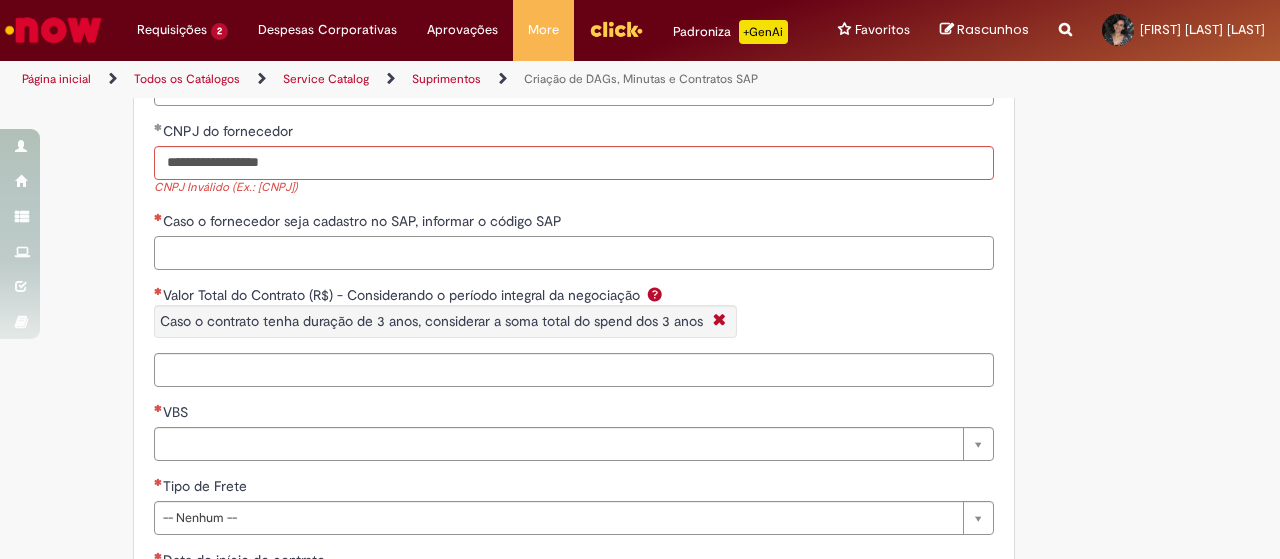 click on "Caso o fornecedor seja cadastro no SAP, informar o código SAP" at bounding box center [574, 253] 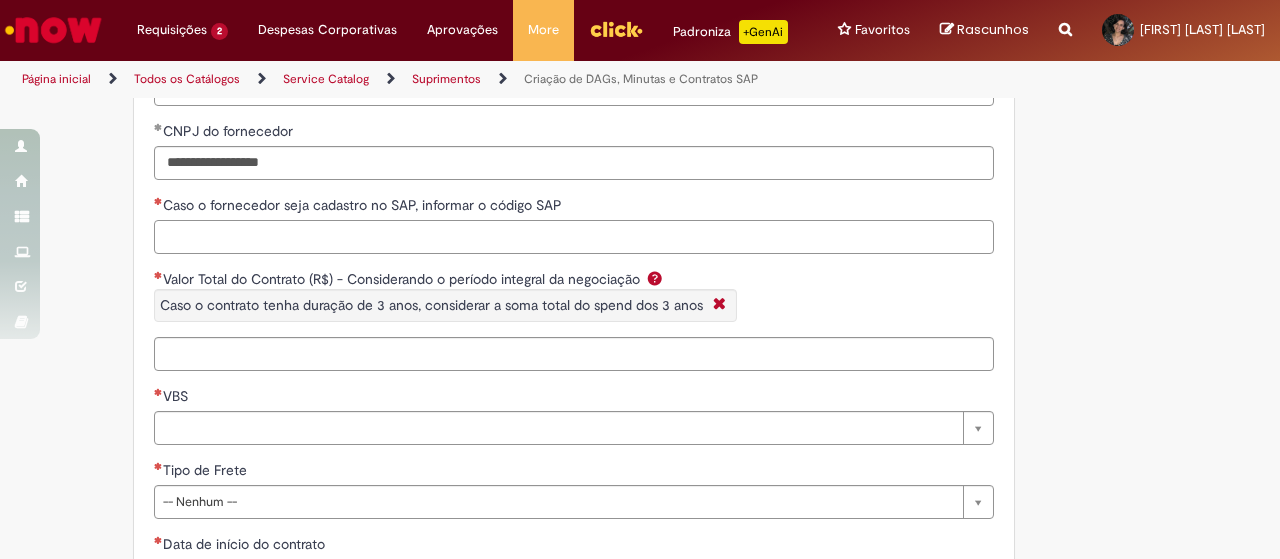 click on "Caso o fornecedor seja cadastro no SAP, informar o código SAP" at bounding box center [574, 237] 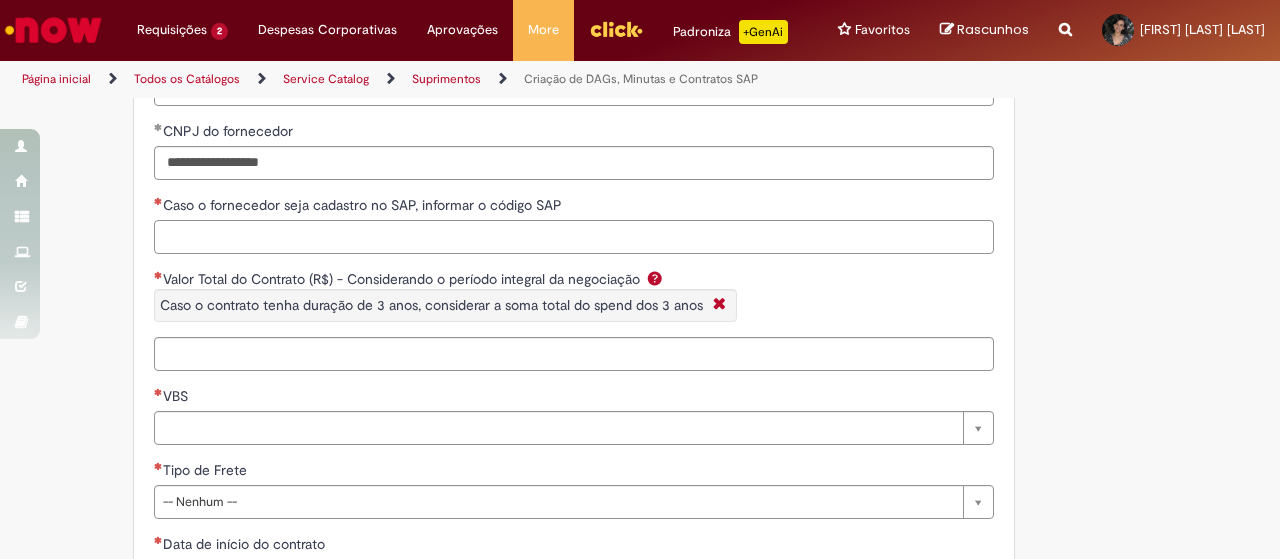 paste on "******" 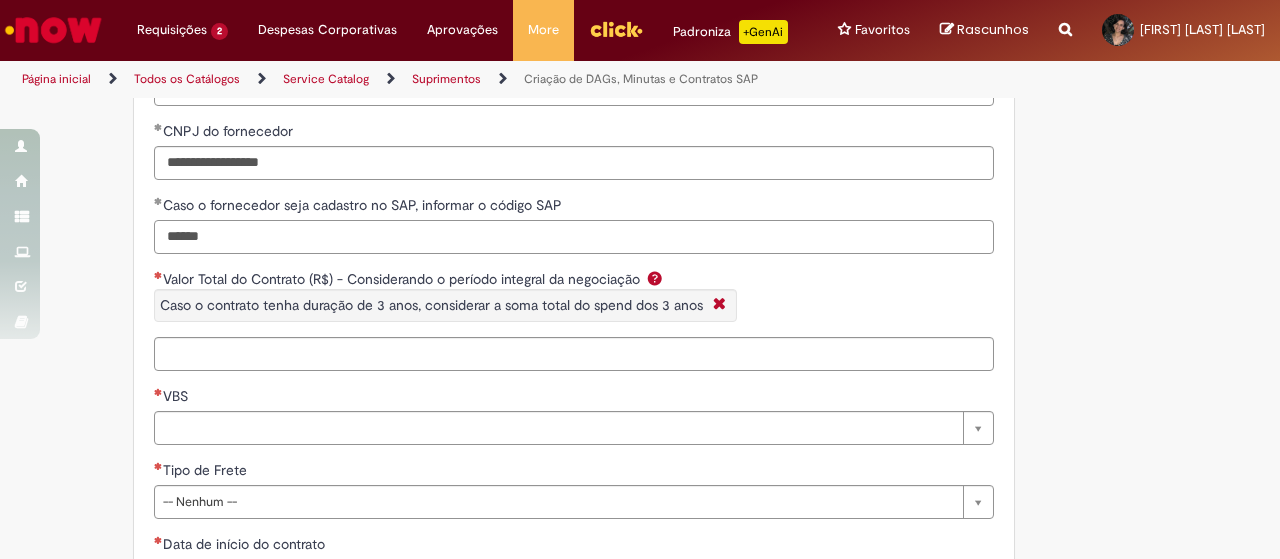 type on "******" 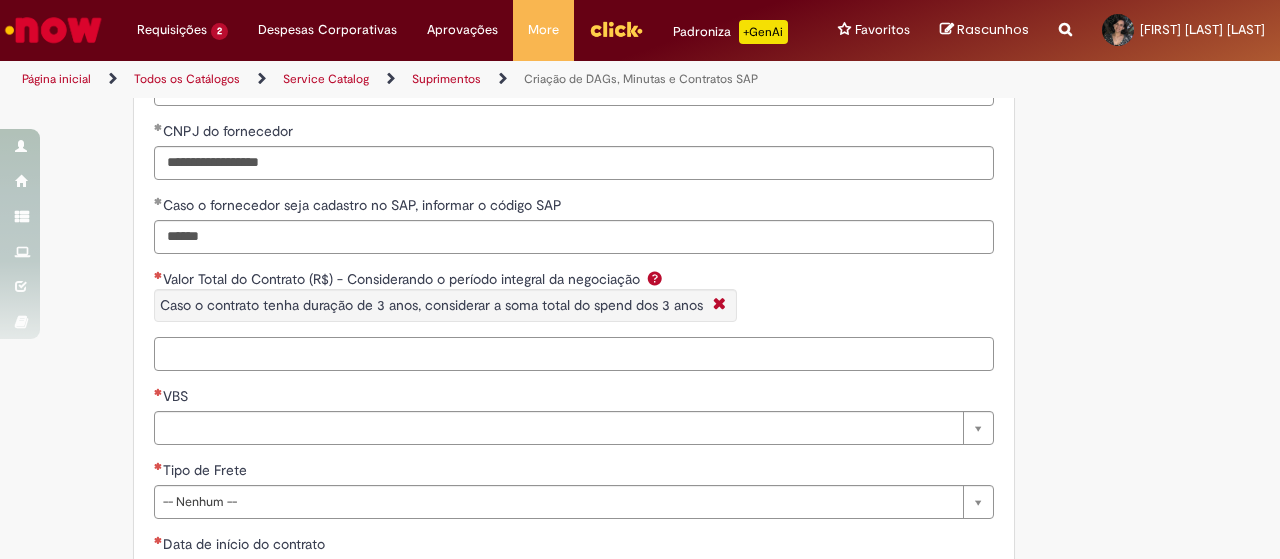 click on "Valor Total do Contrato (R$) - Considerando o período integral da negociação Caso o contrato tenha duração de 3 anos, considerar a soma total do spend dos 3 anos" at bounding box center [574, 354] 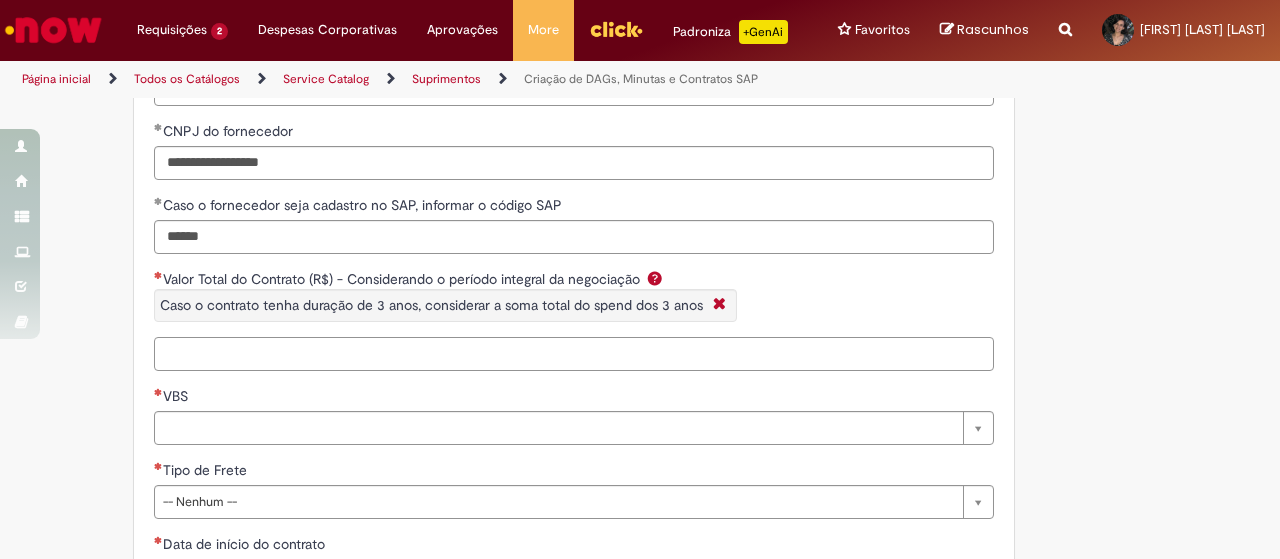 scroll, scrollTop: 3317, scrollLeft: 0, axis: vertical 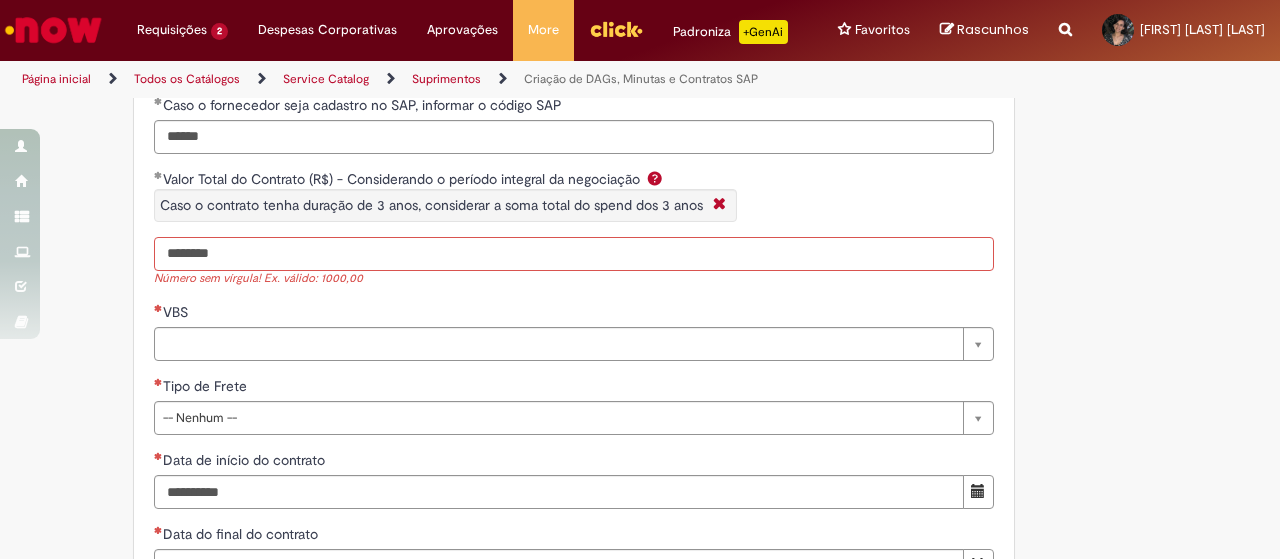 type on "********" 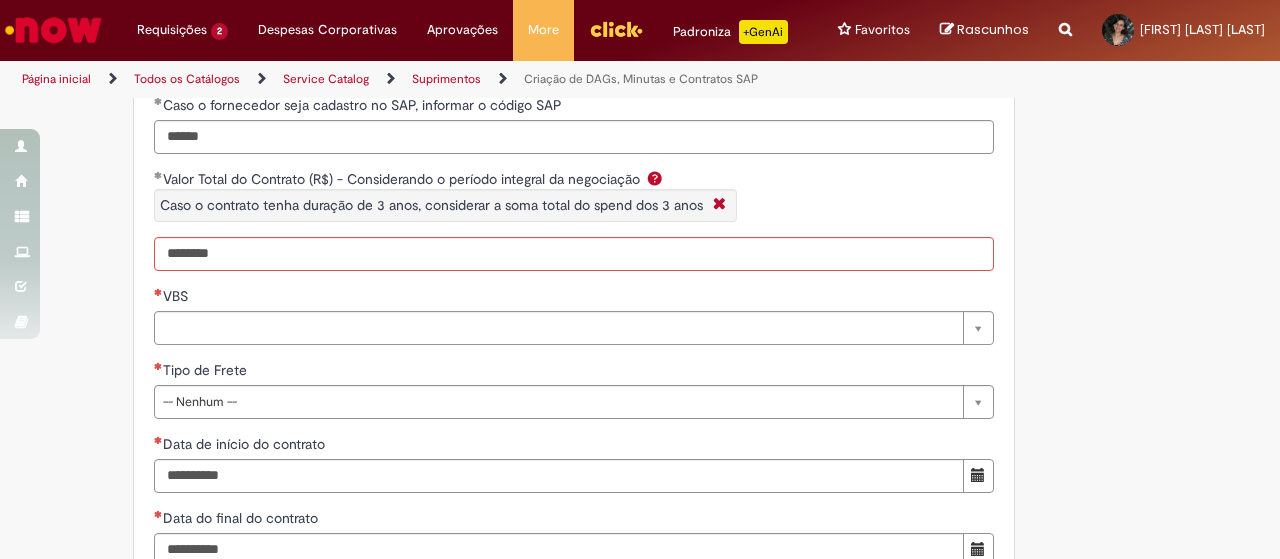drag, startPoint x: 320, startPoint y: 321, endPoint x: 306, endPoint y: 290, distance: 34.0147 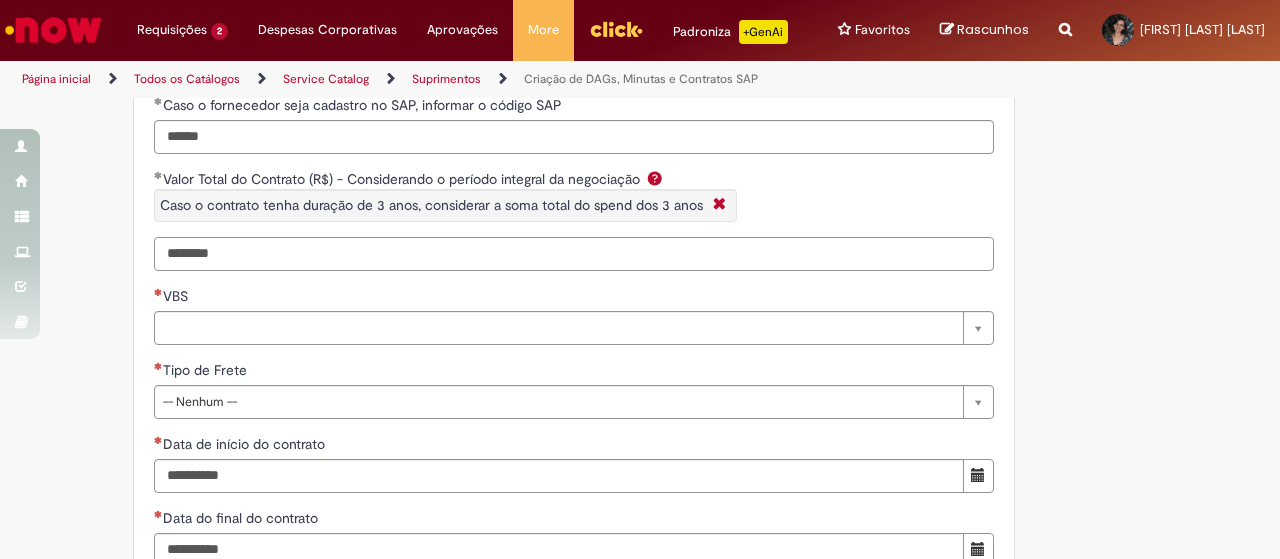 click on "********" at bounding box center [574, 254] 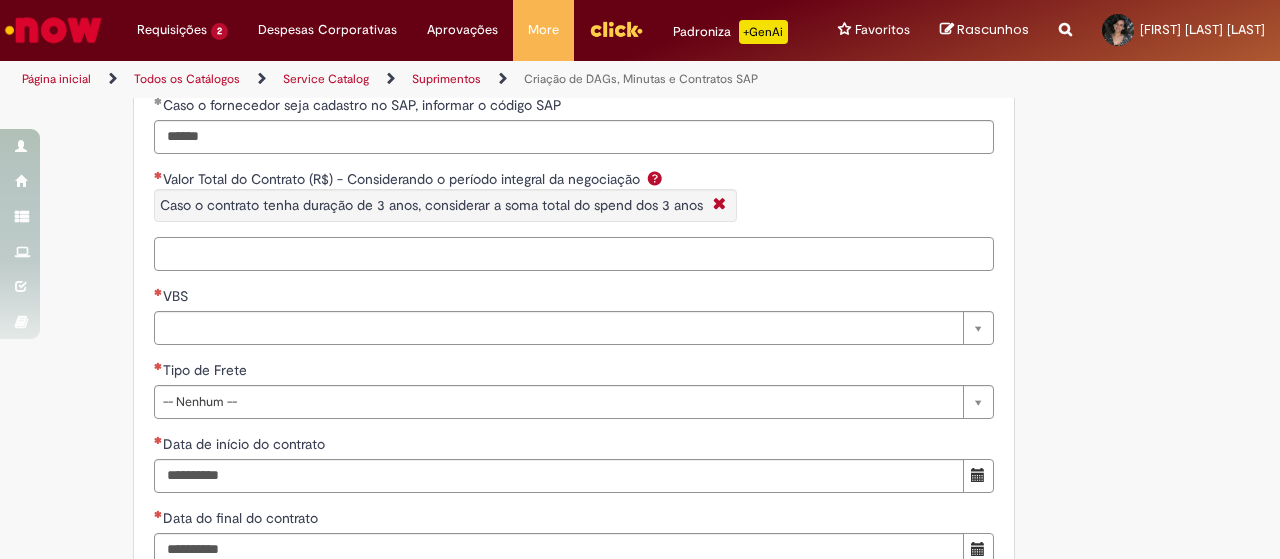 type 